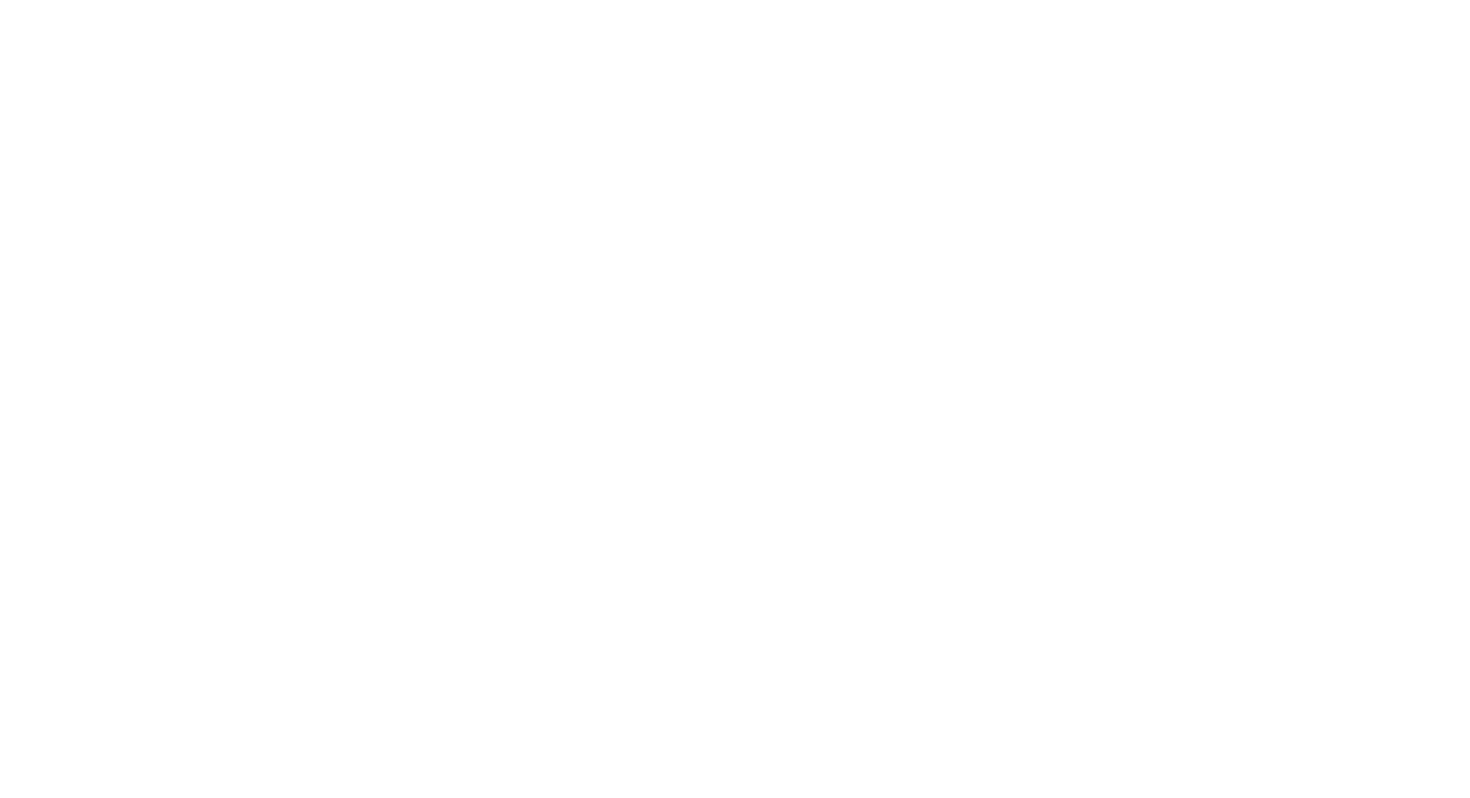 scroll, scrollTop: 0, scrollLeft: 0, axis: both 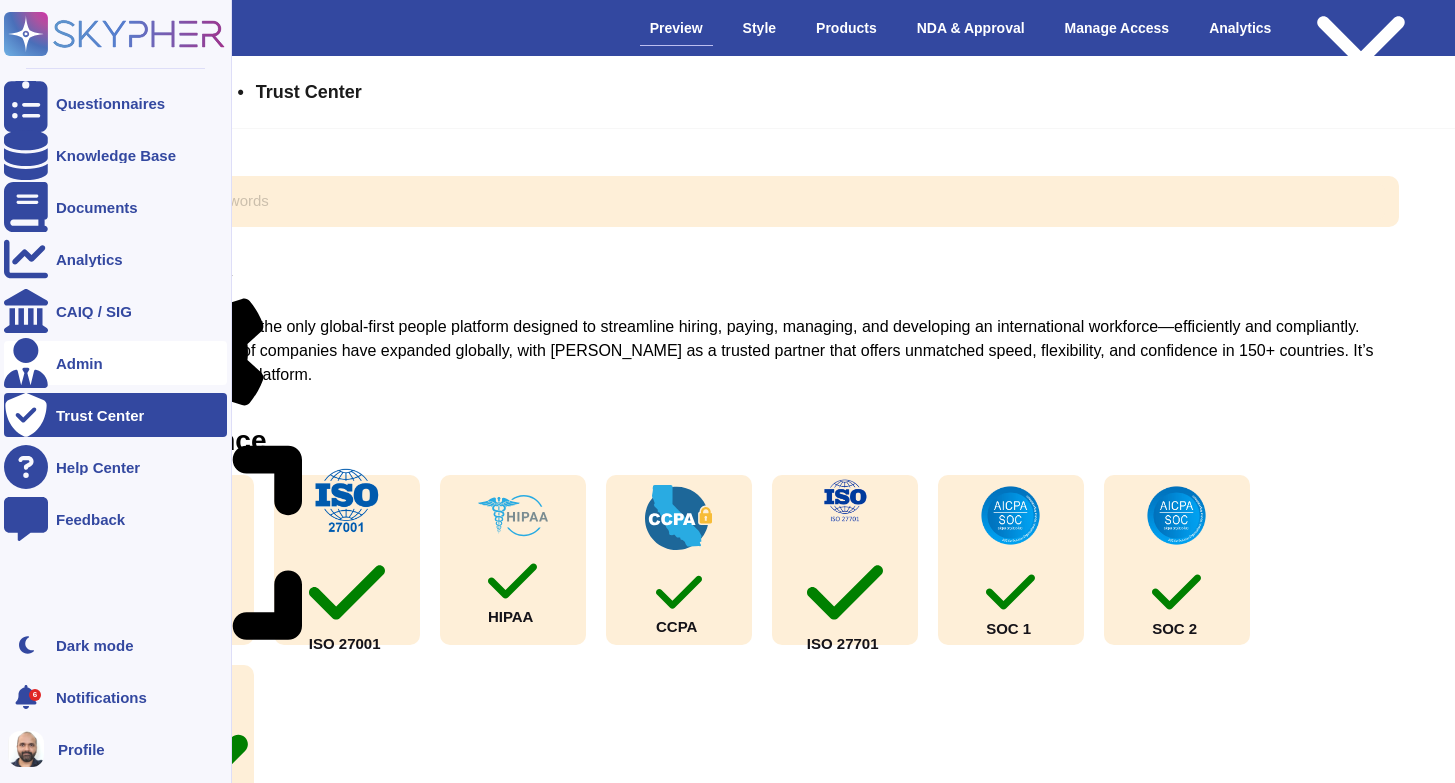 click on "Admin" at bounding box center [115, 363] 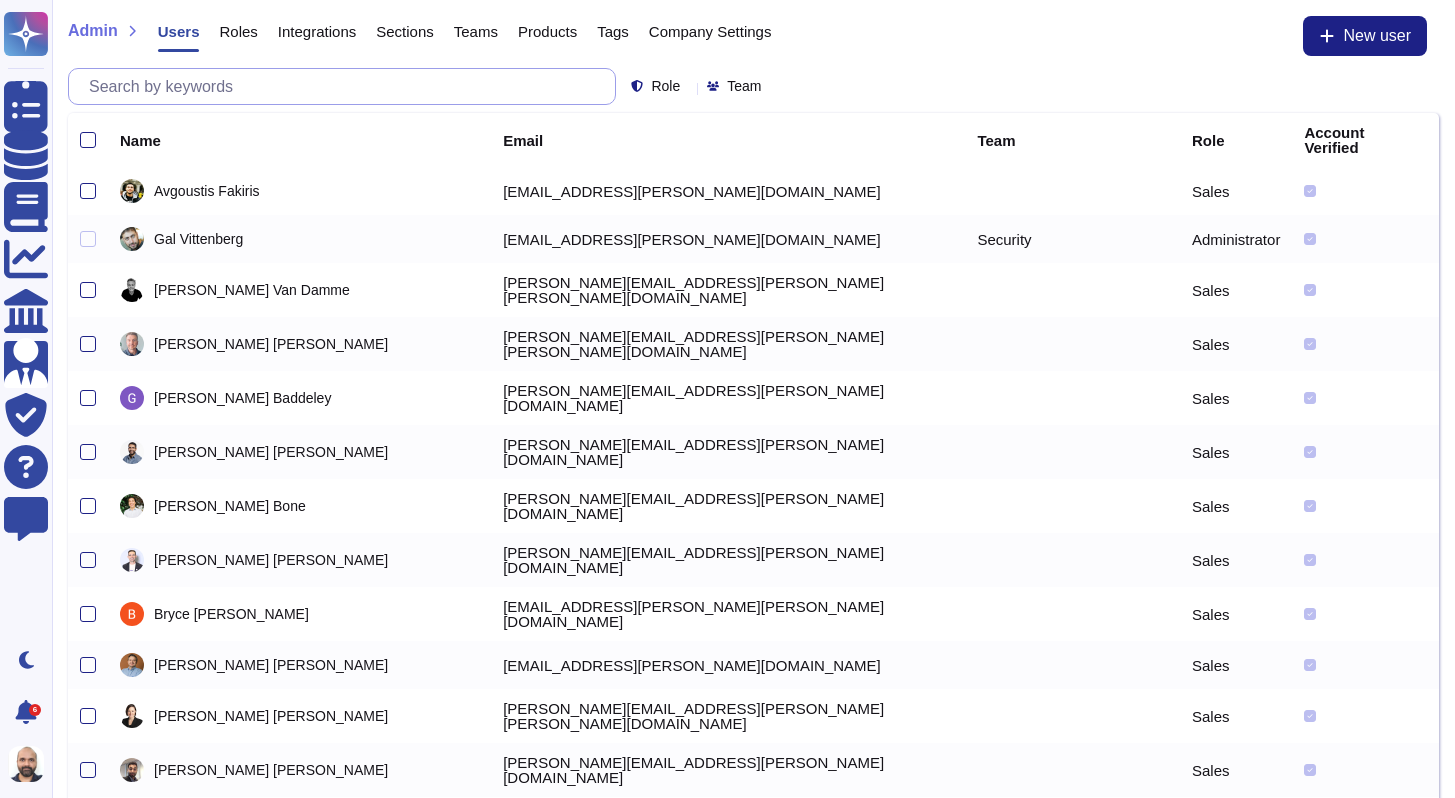 click at bounding box center [347, 86] 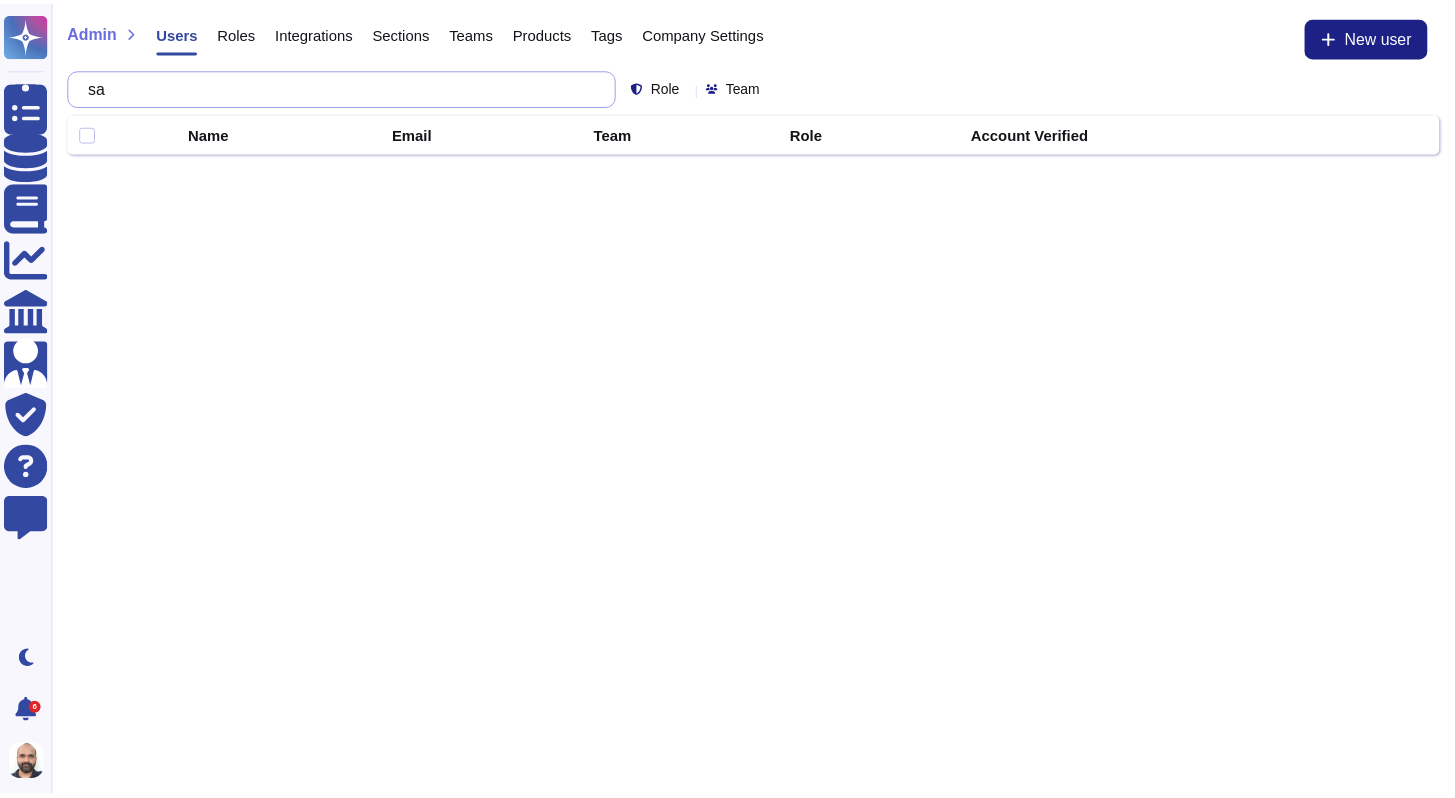 type on "s" 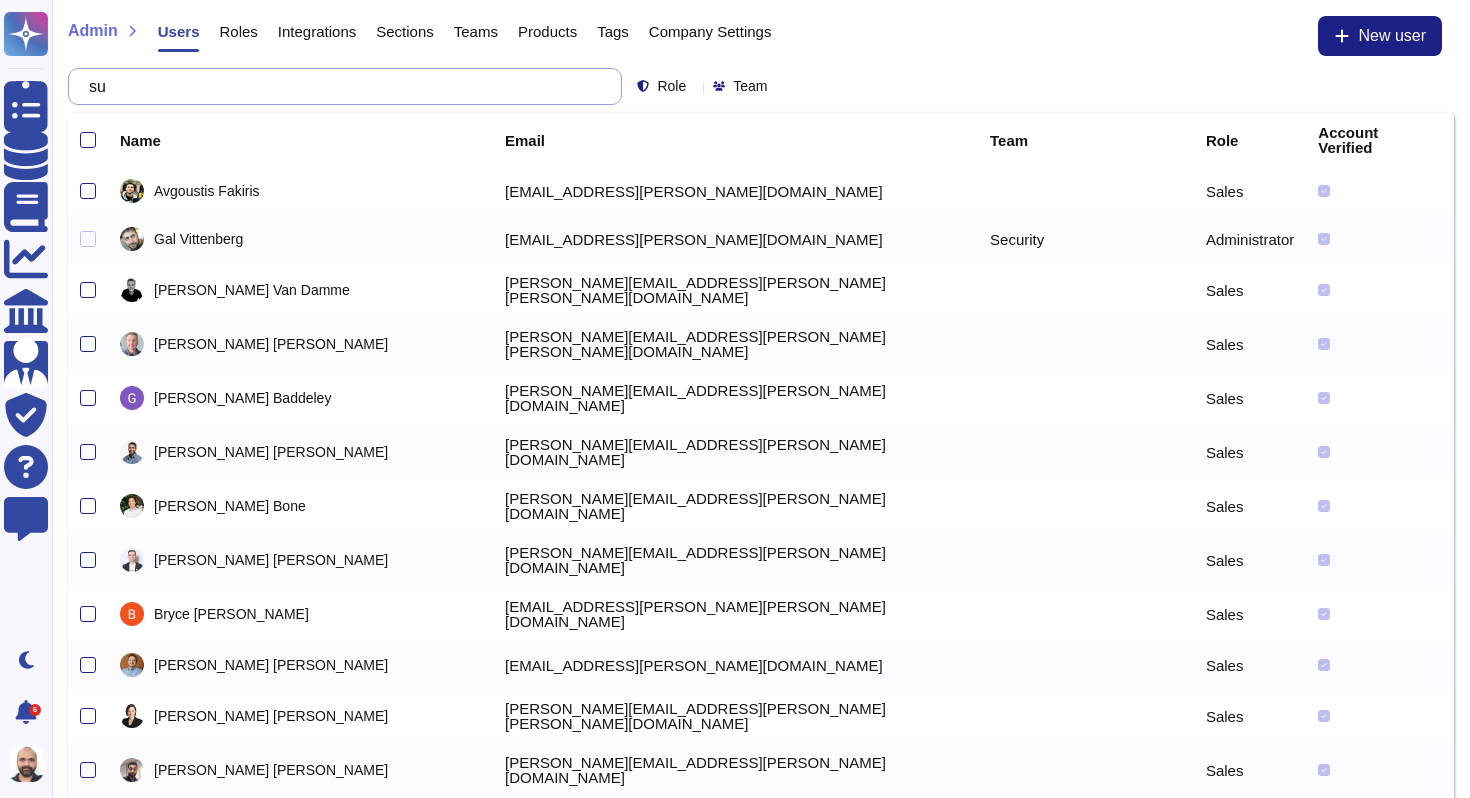type on "s" 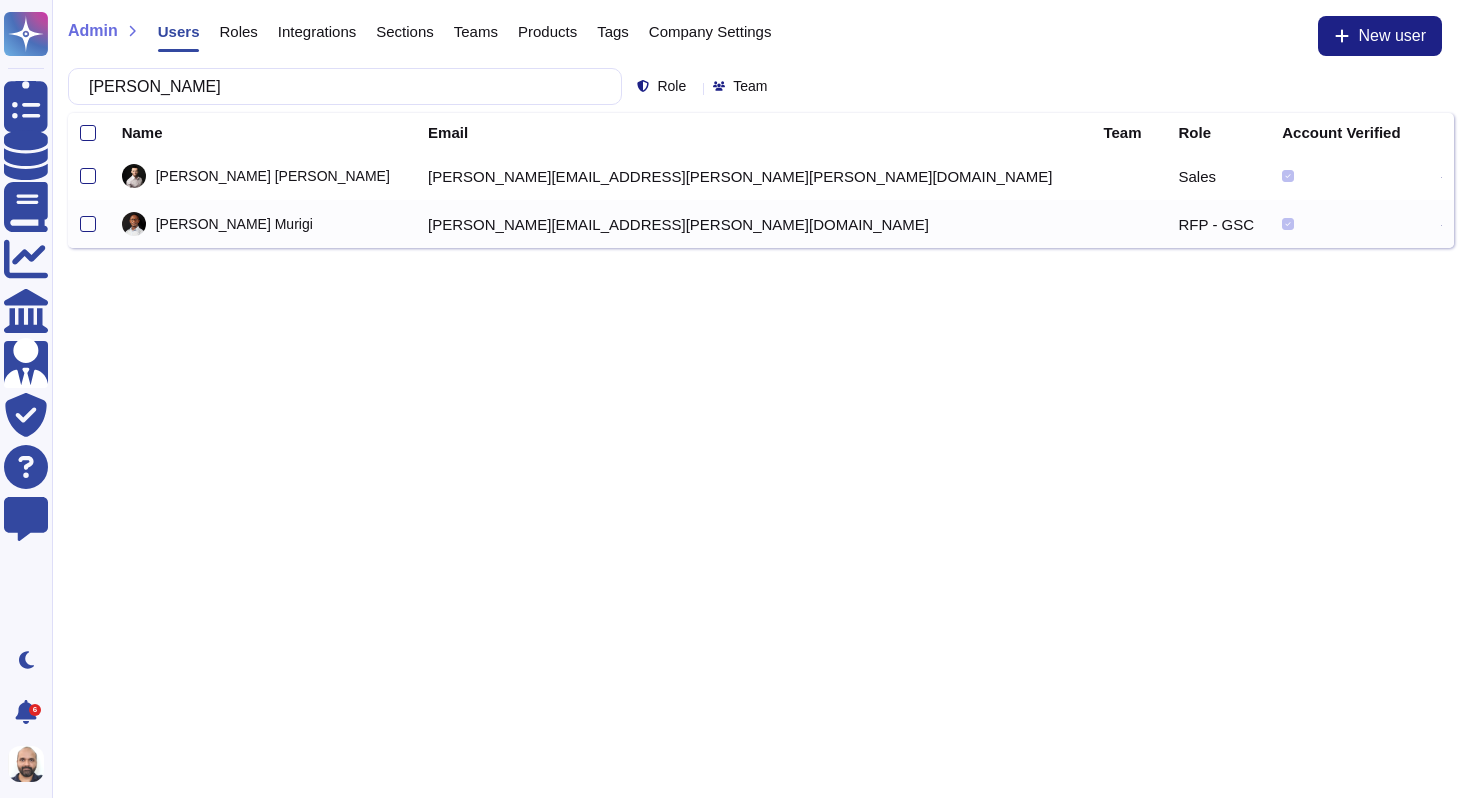 click 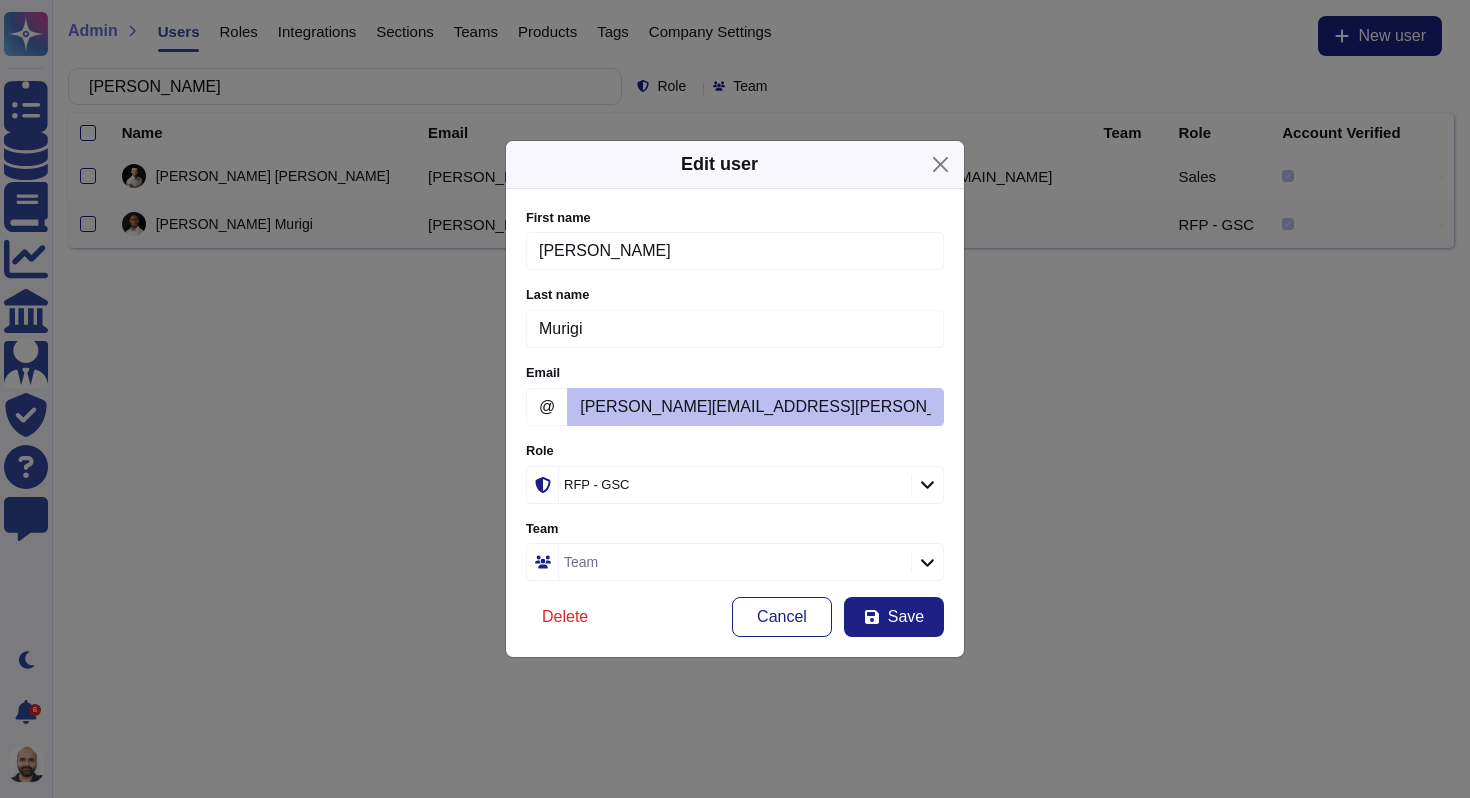 click at bounding box center (927, 485) 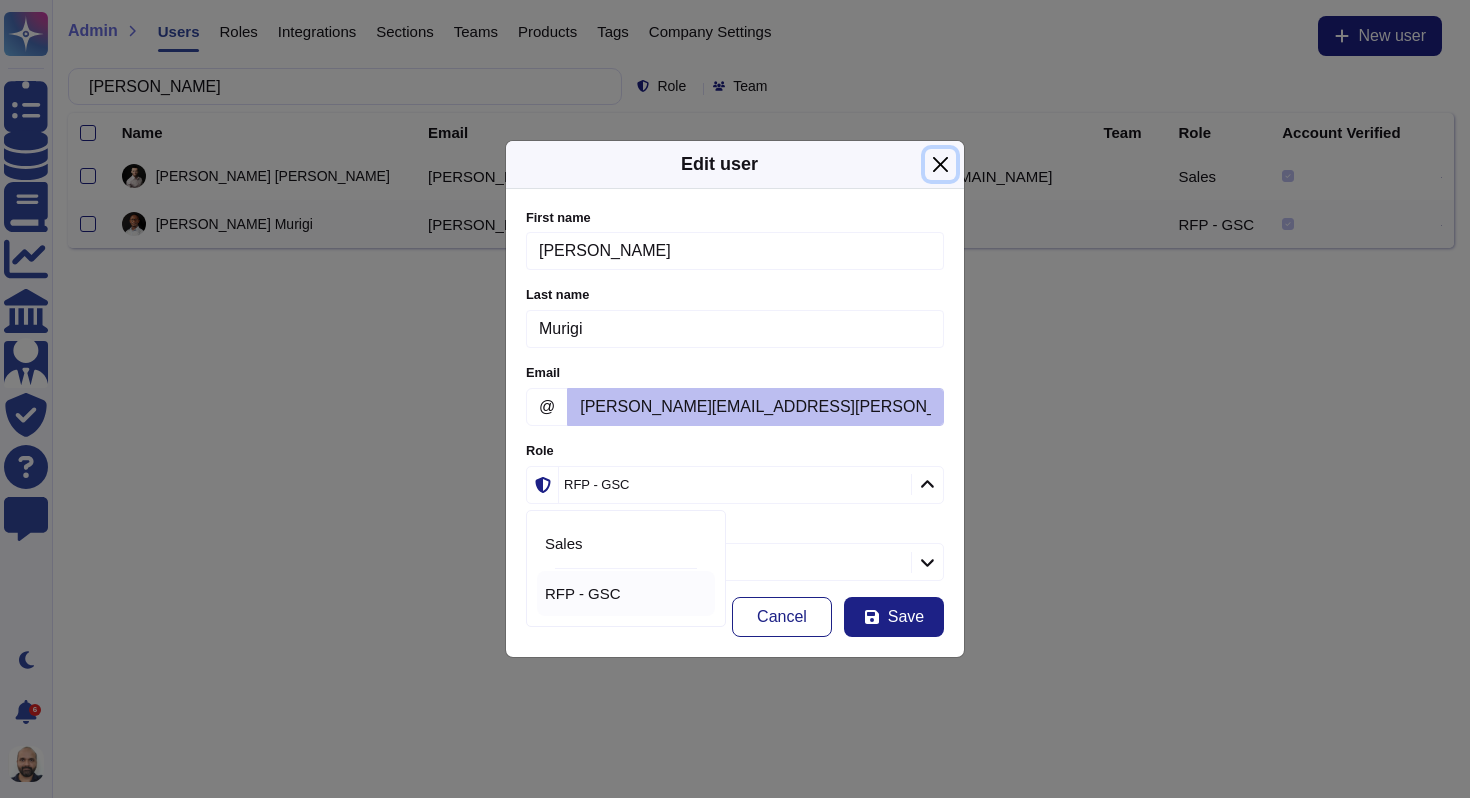 click at bounding box center [940, 164] 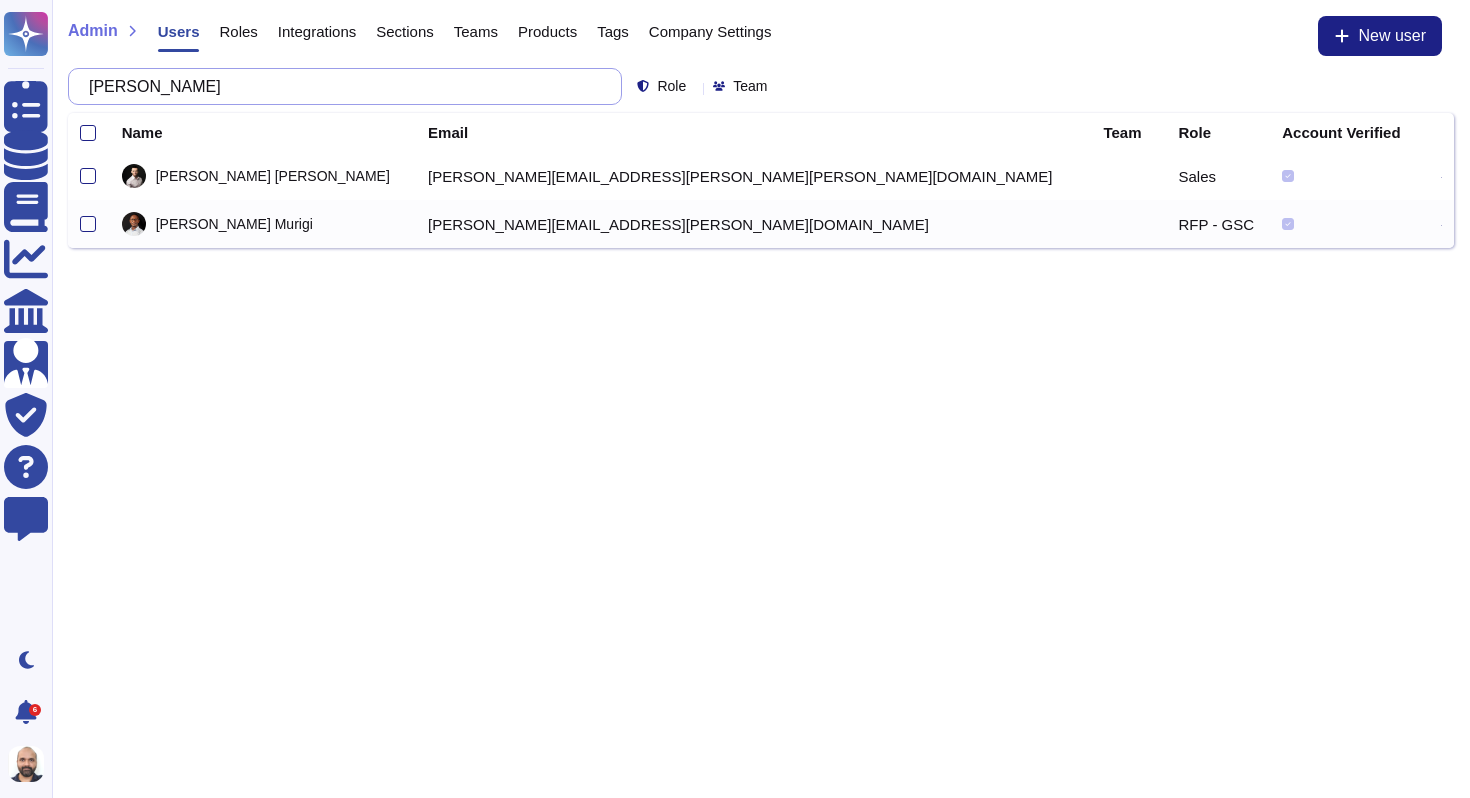 click on "[PERSON_NAME]" at bounding box center (340, 86) 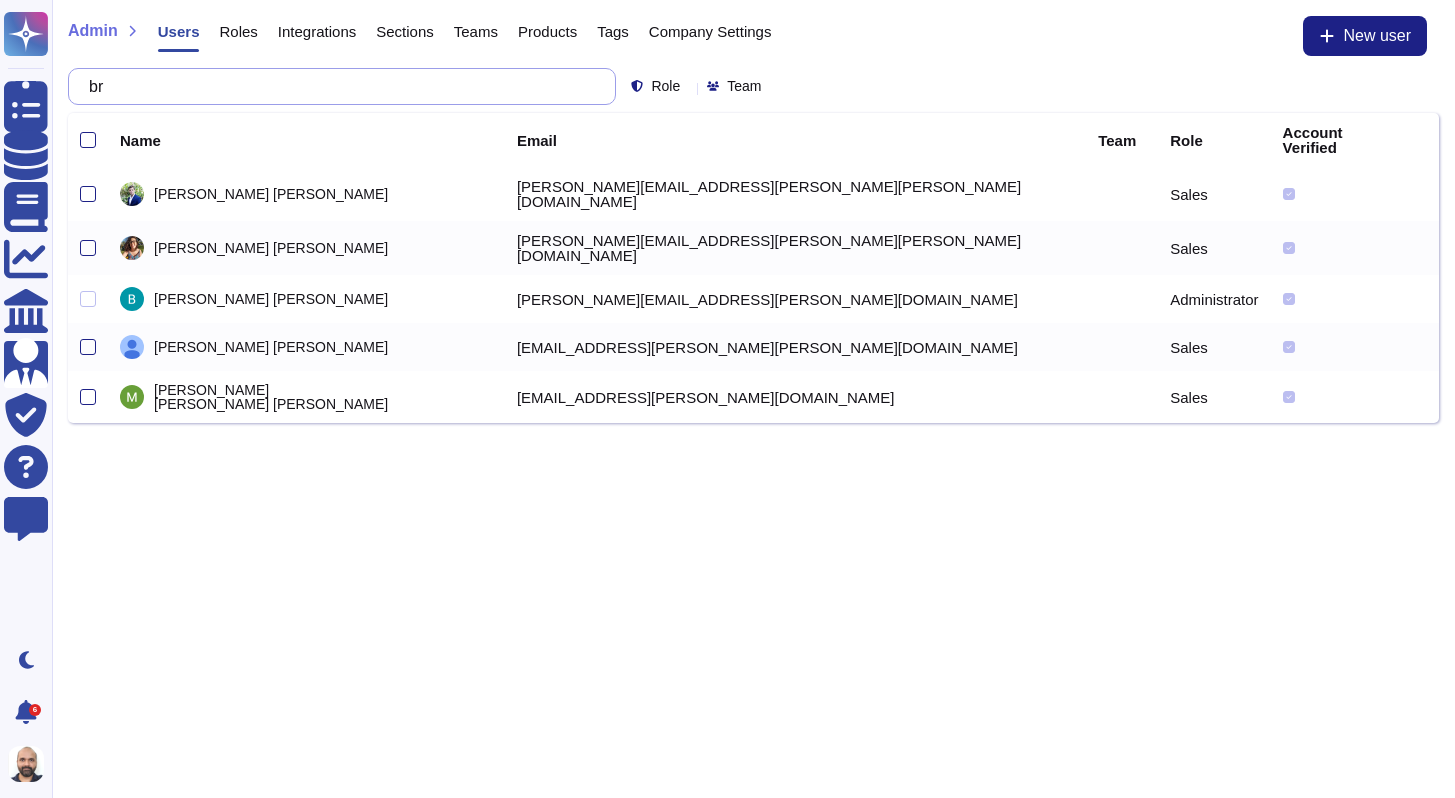 type on "b" 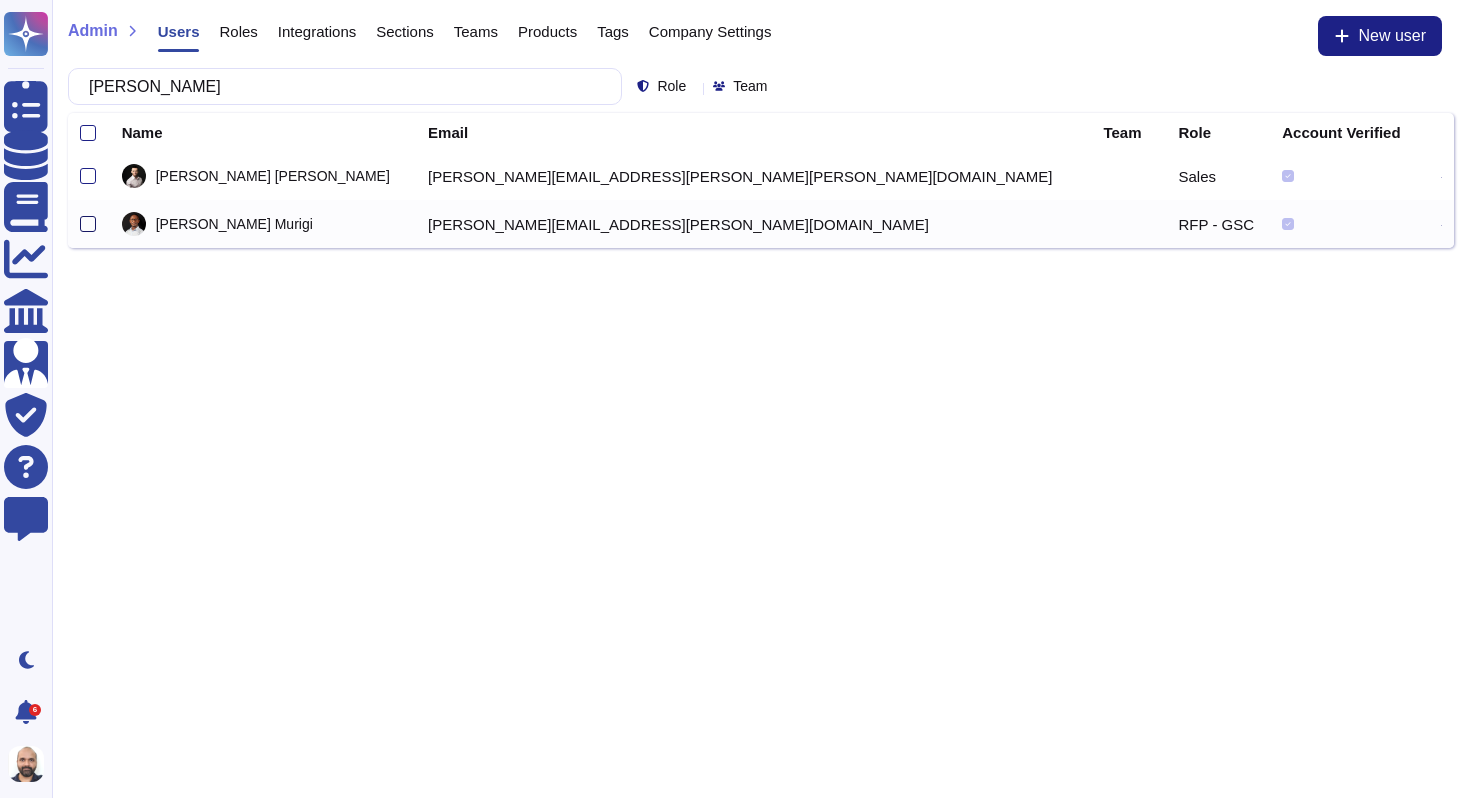 click at bounding box center (88, 224) 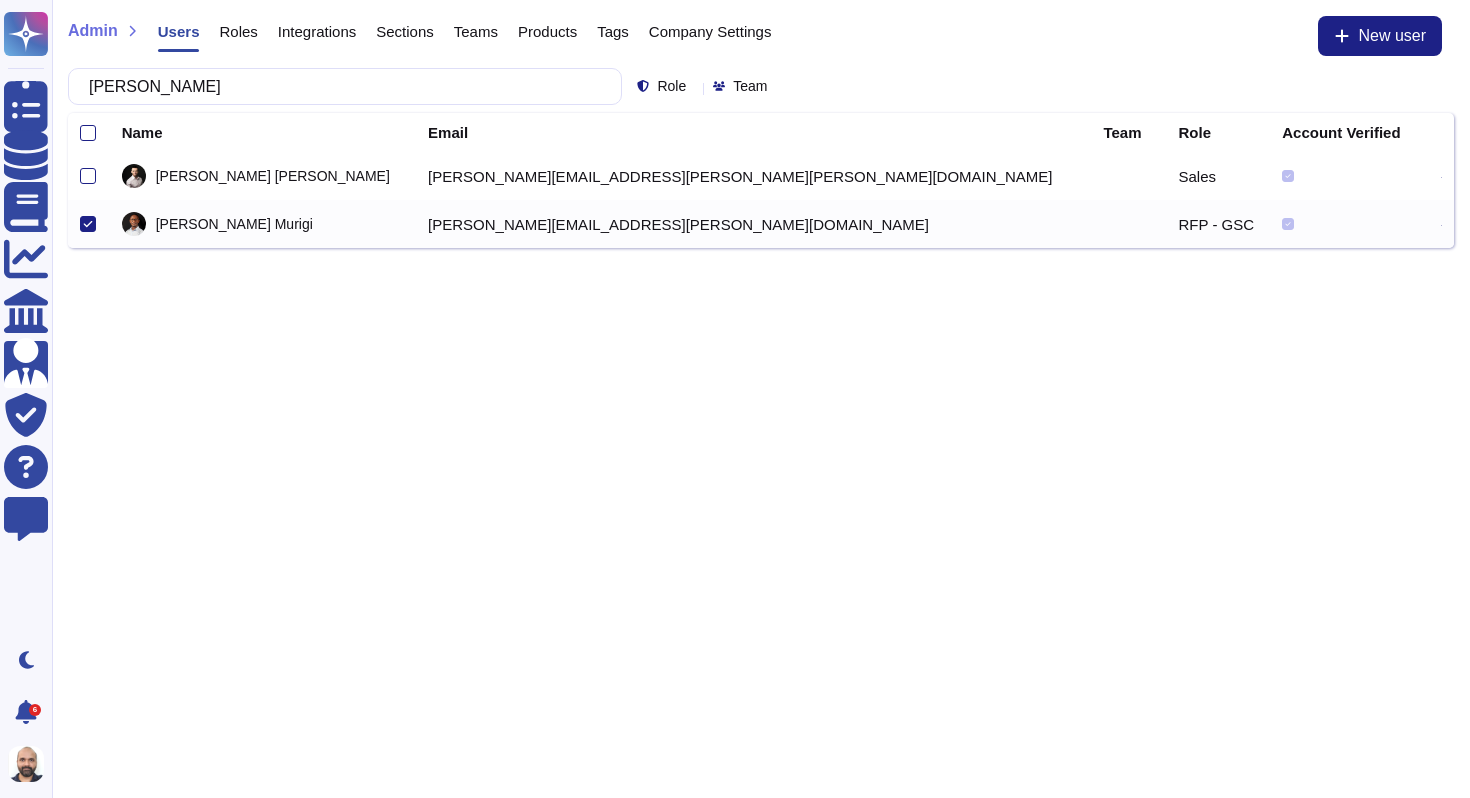 type on "[PERSON_NAME]" 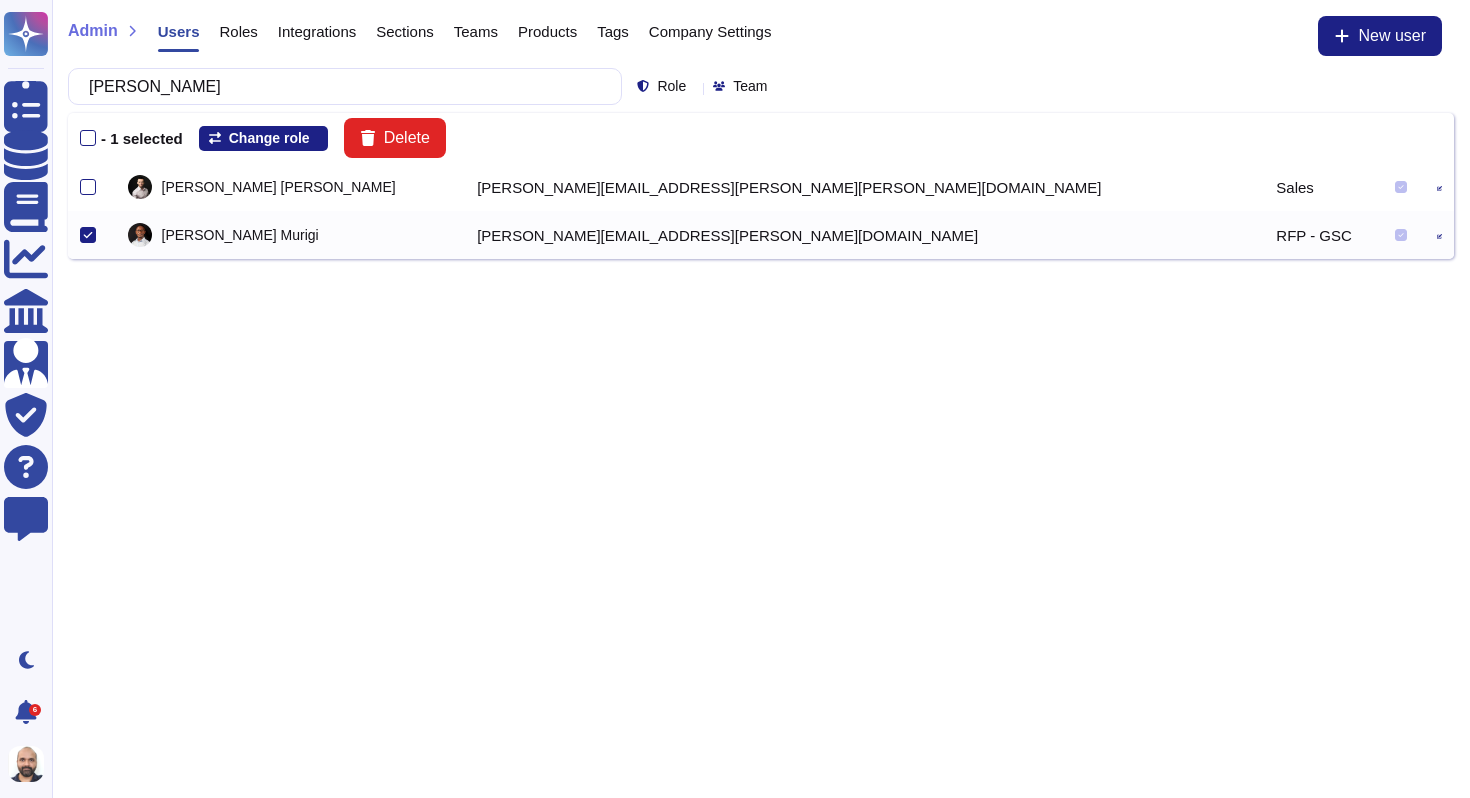 click on "Change role" at bounding box center (269, 138) 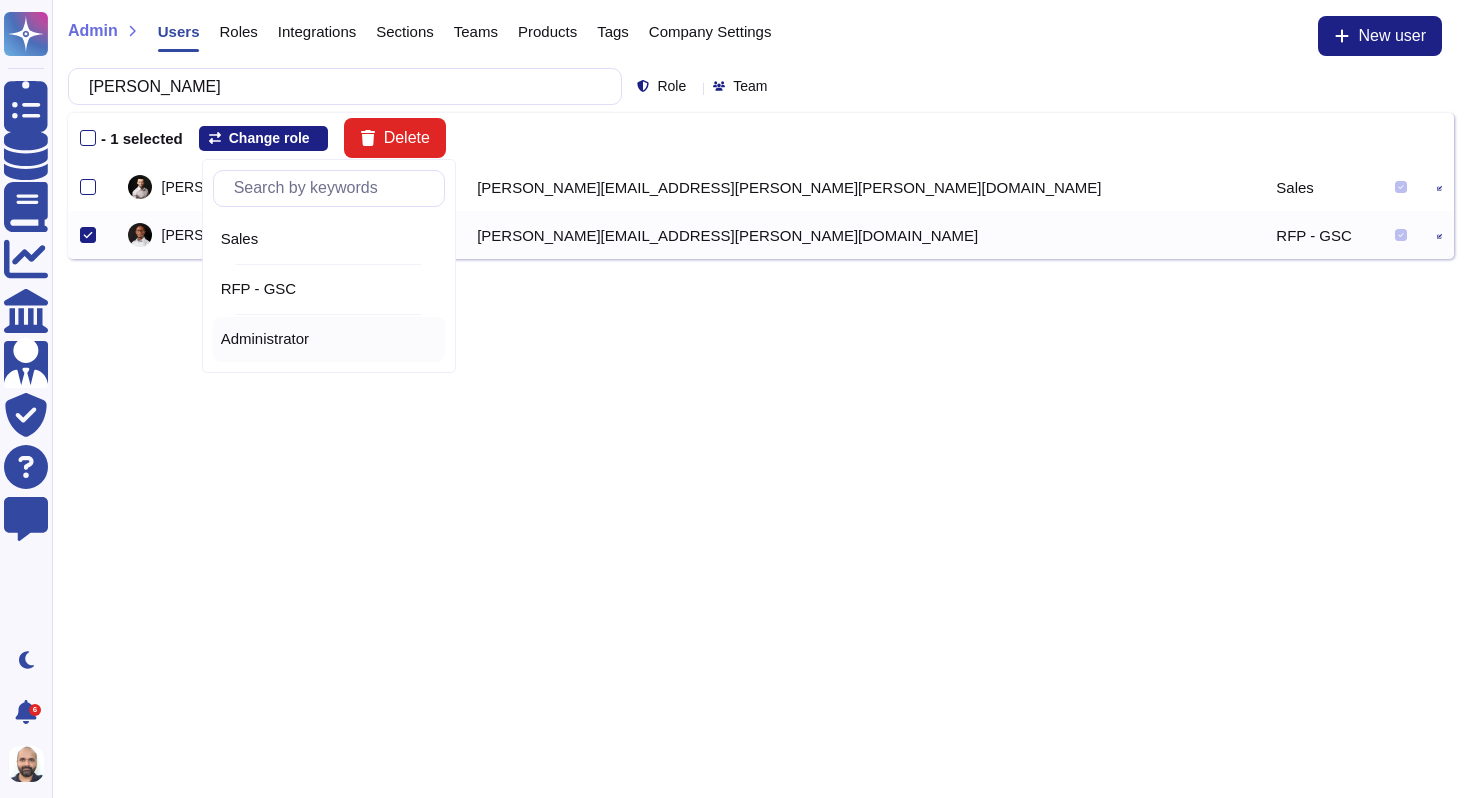 click on "Administrator" at bounding box center [265, 339] 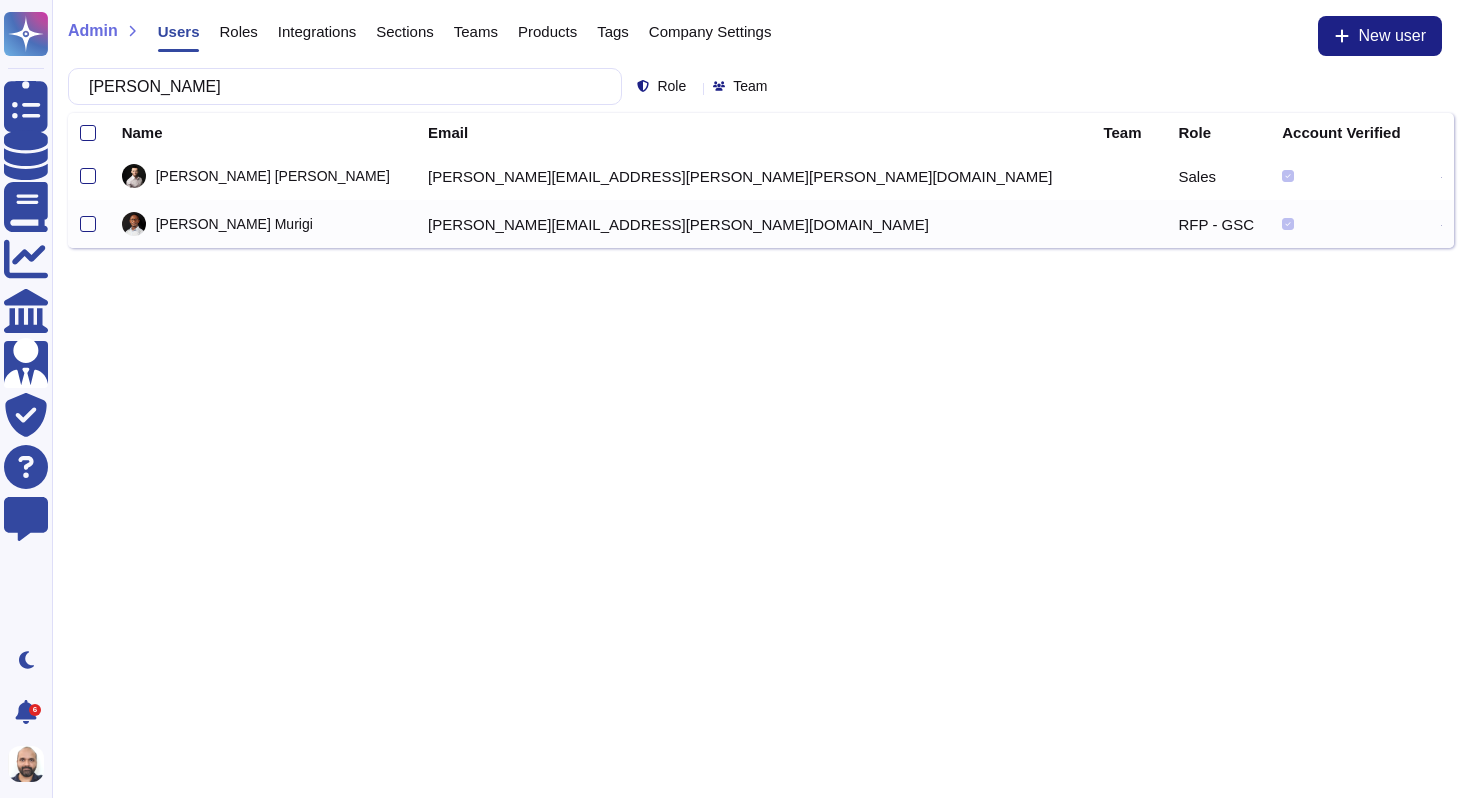 click on "Questionnaires Knowledge Base Documents Analytics CAIQ / SIG Admin Trust Center Help Center Feedback Dark mode 6 Notifications Profile Admin Users Roles Integrations Sections Teams Products Tags Company Settings New user [PERSON_NAME] Role Team Name Email Team Role Account Verified [PERSON_NAME] [PERSON_NAME][EMAIL_ADDRESS][PERSON_NAME][PERSON_NAME][DOMAIN_NAME] Sales [PERSON_NAME] [PERSON_NAME][EMAIL_ADDRESS][PERSON_NAME][DOMAIN_NAME] RFP - GSC" at bounding box center (735, 124) 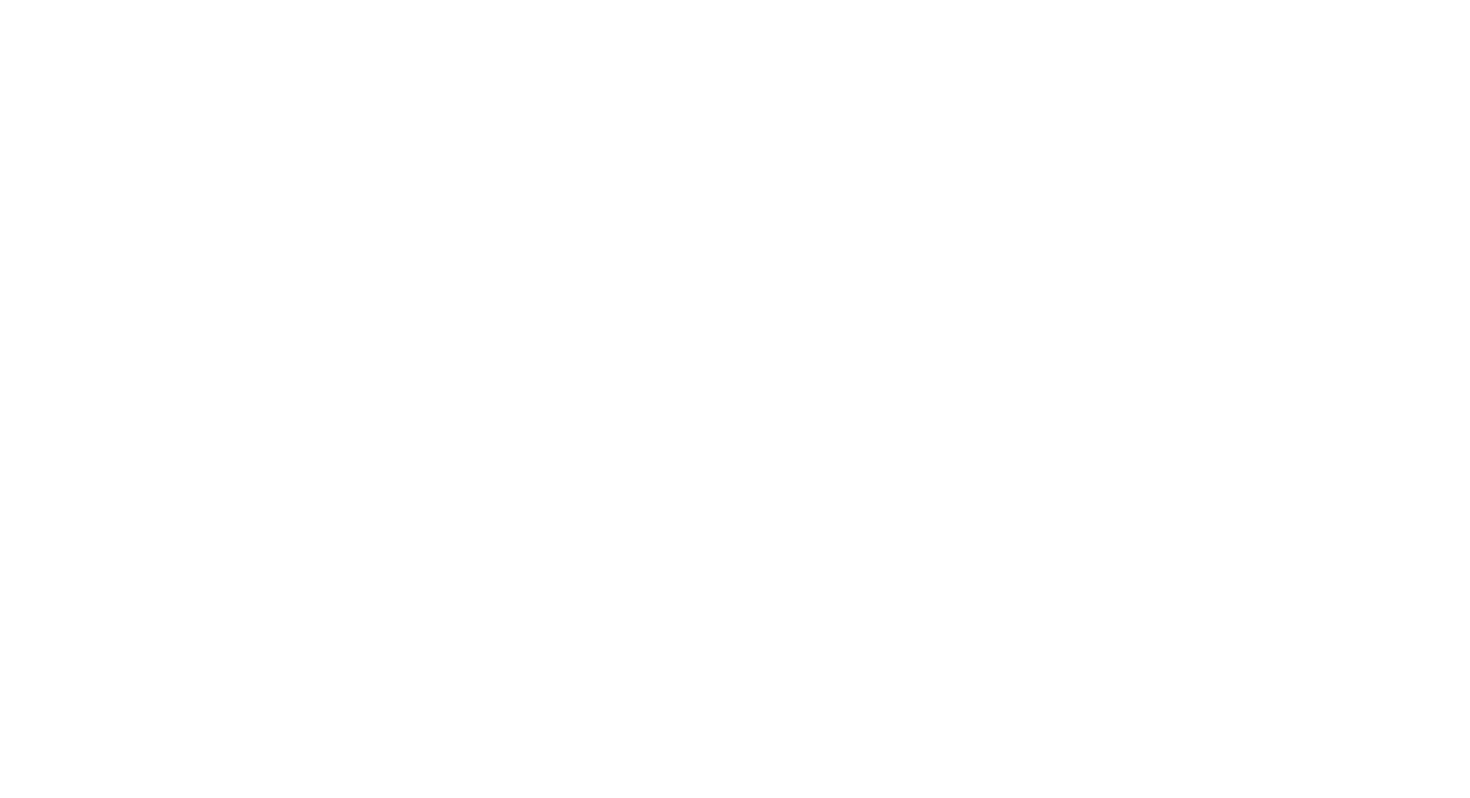 scroll, scrollTop: 0, scrollLeft: 0, axis: both 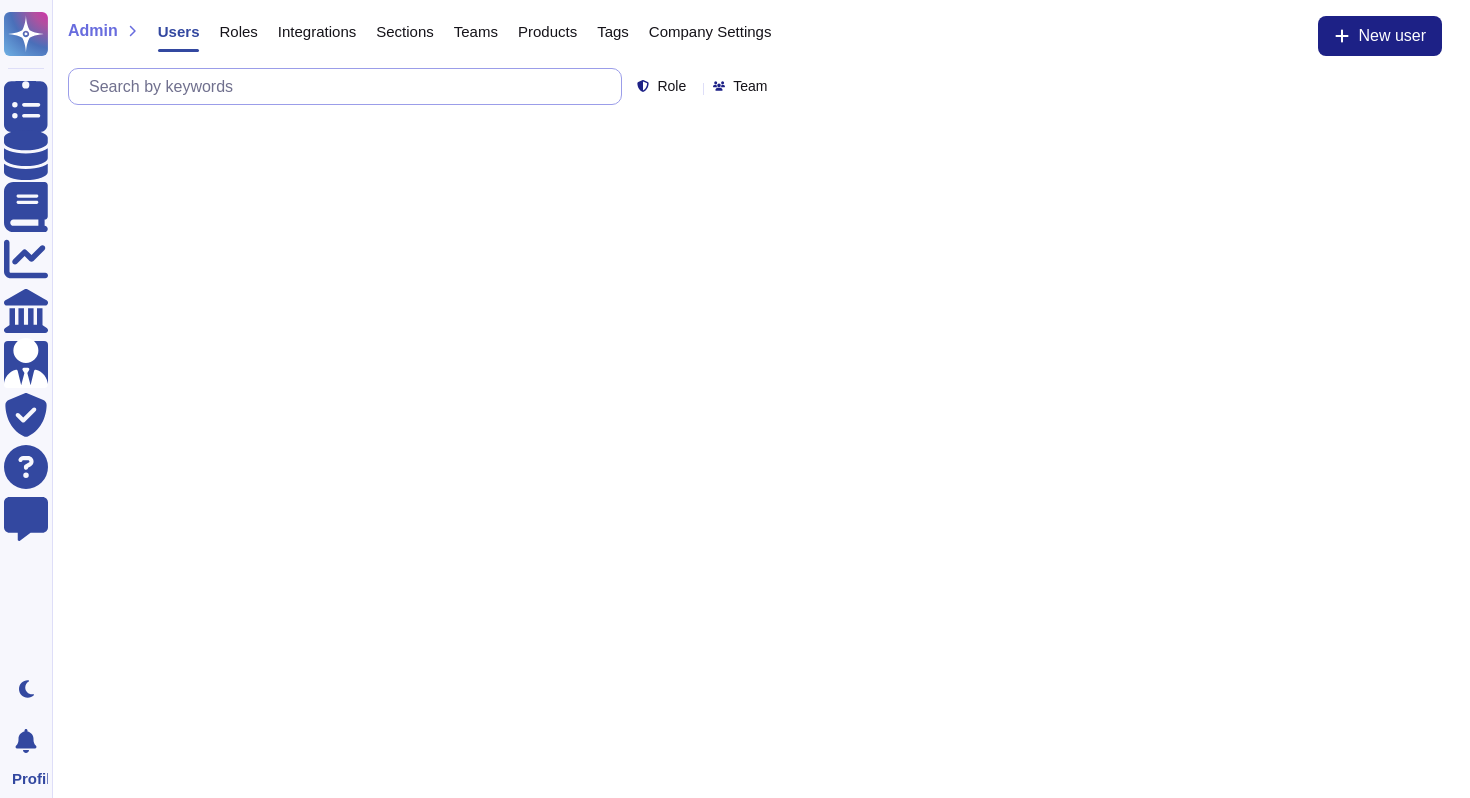 click at bounding box center (350, 86) 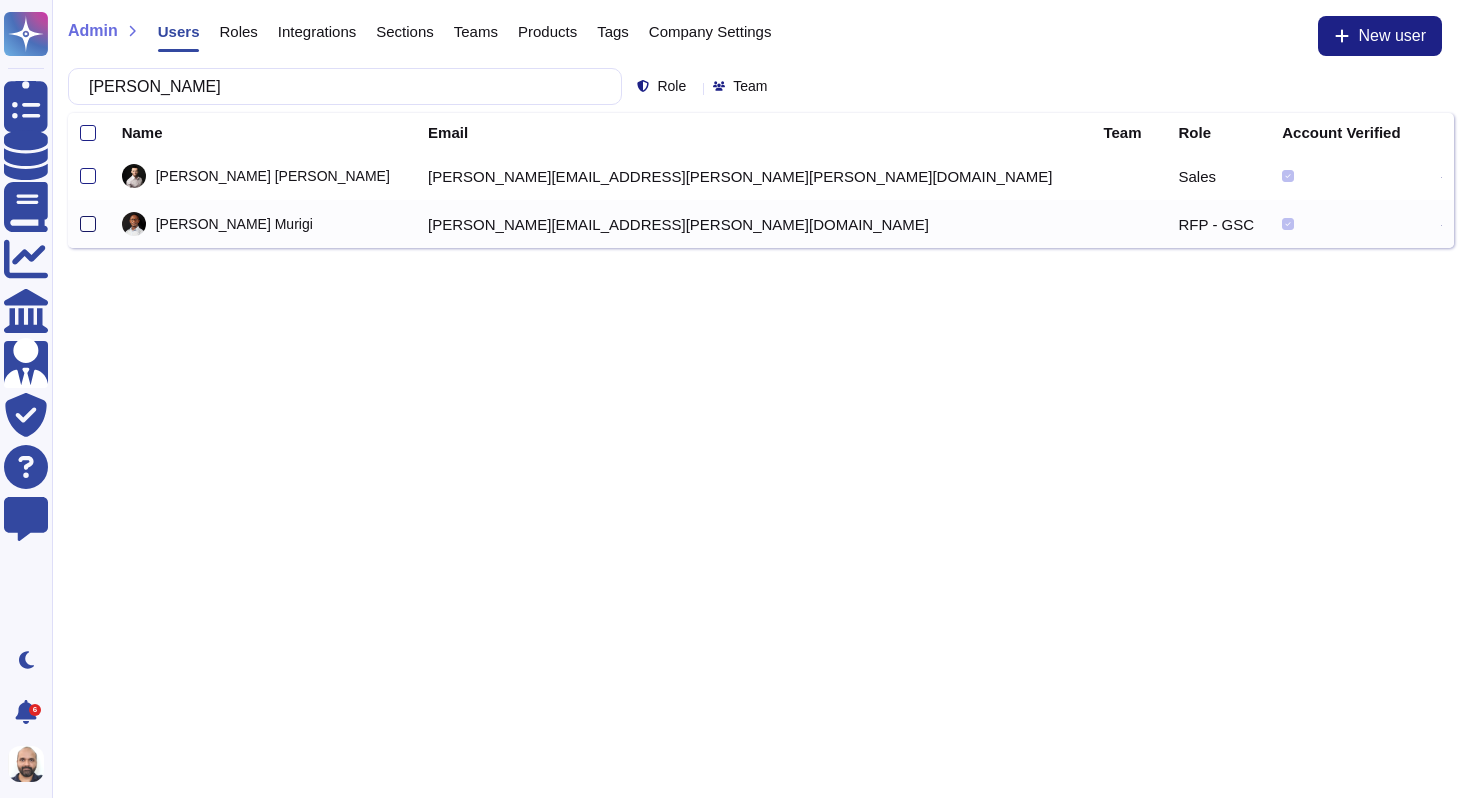 click at bounding box center (88, 224) 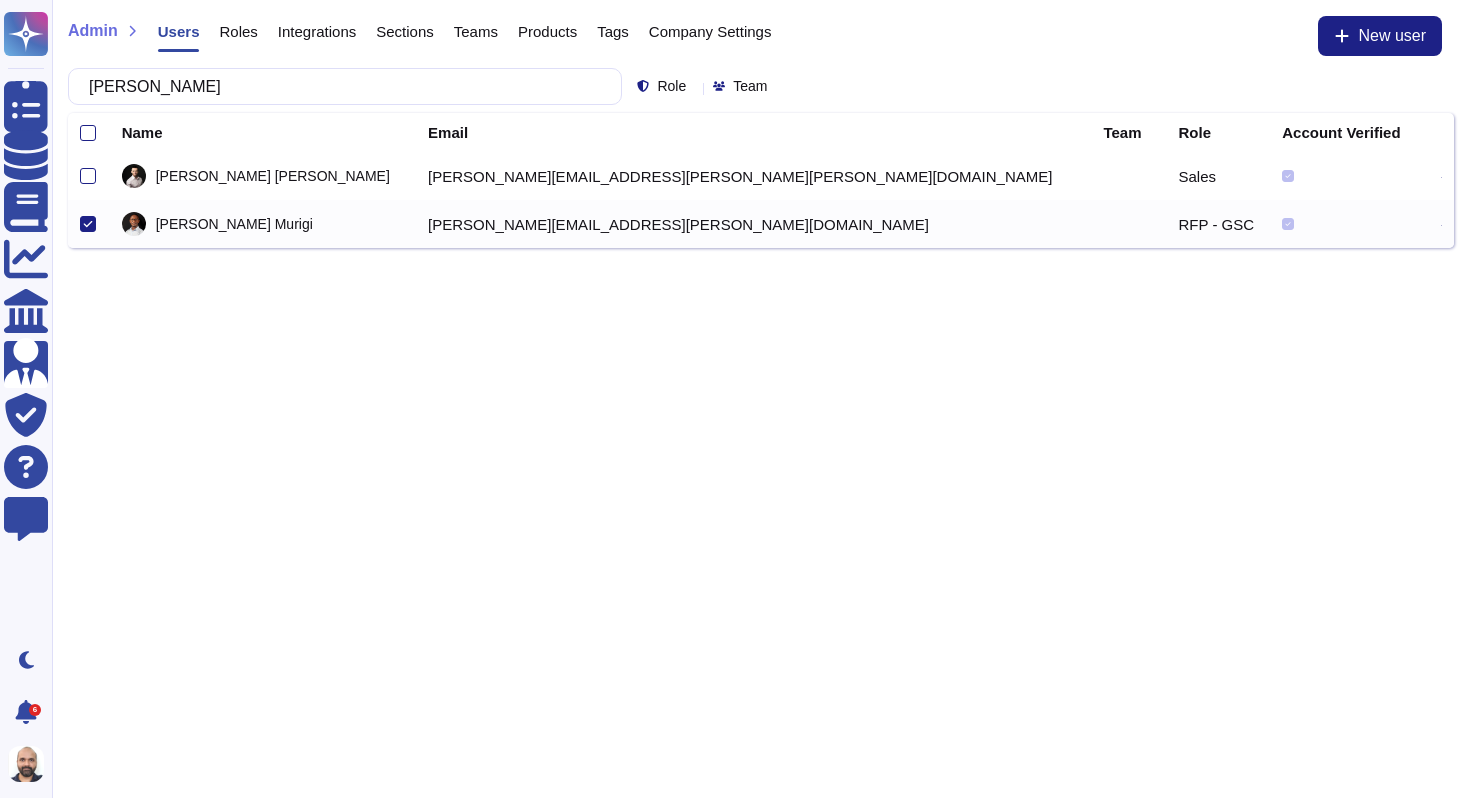 type on "[PERSON_NAME]" 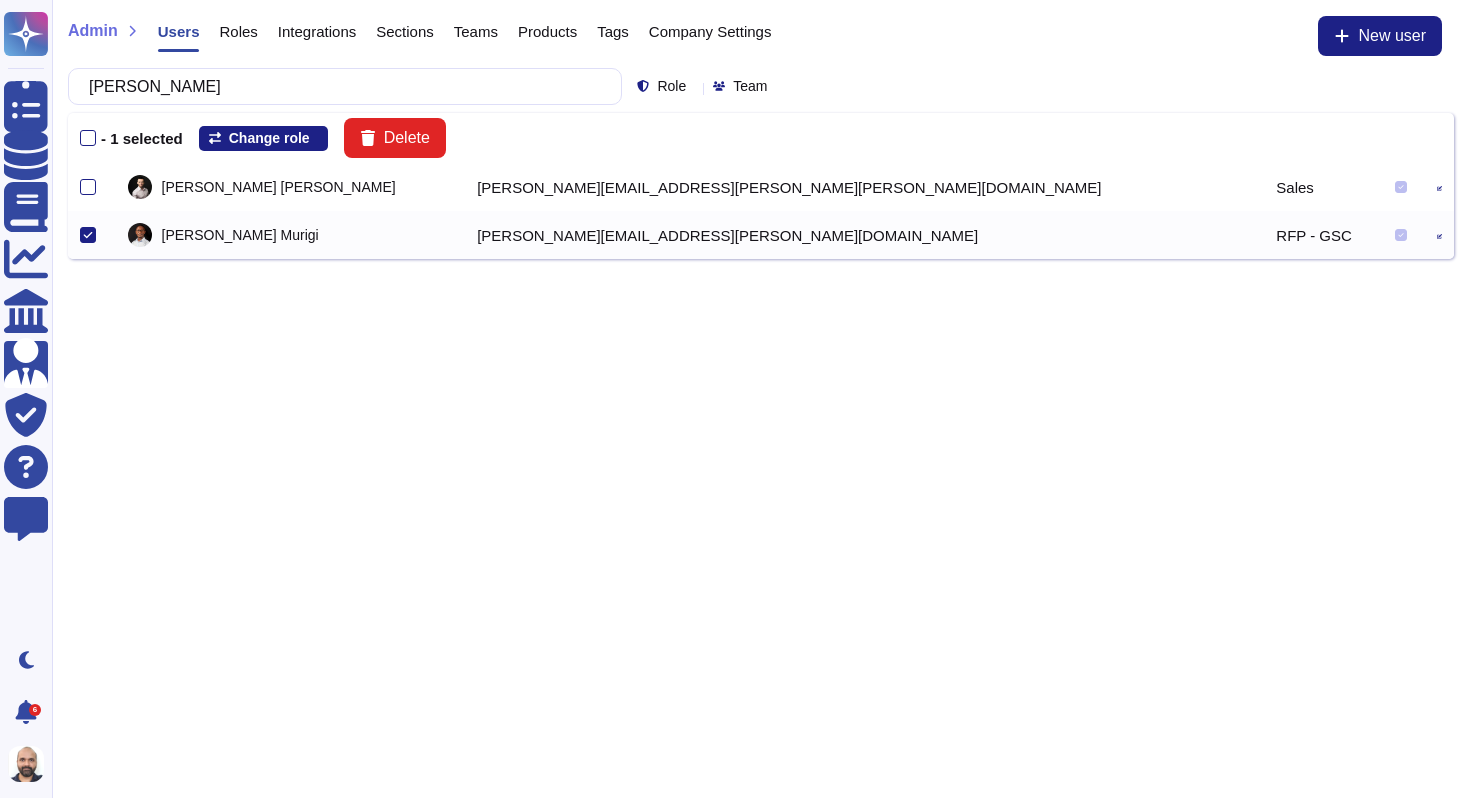 click on "Change role" at bounding box center (263, 138) 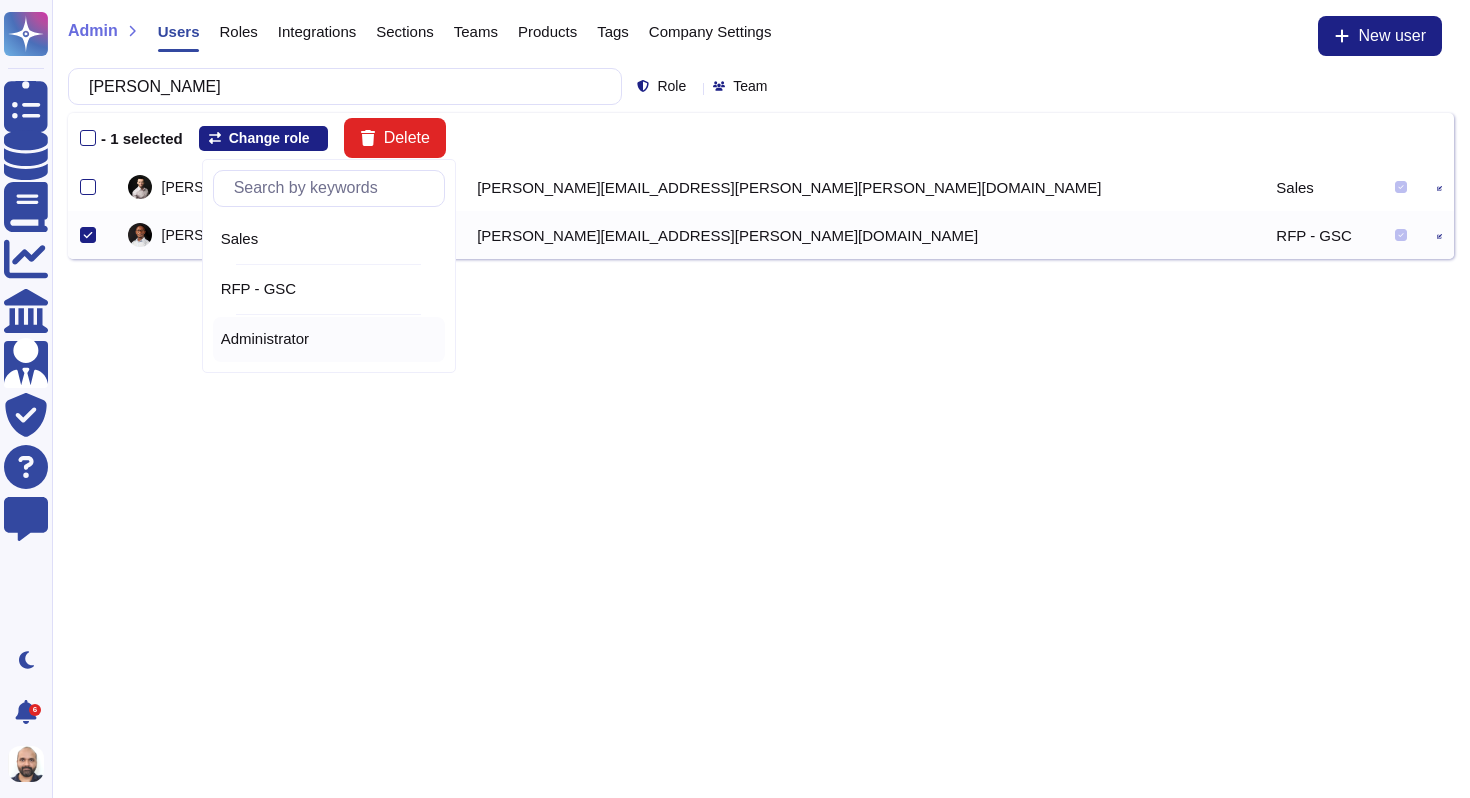 click on "Administrator" at bounding box center [265, 339] 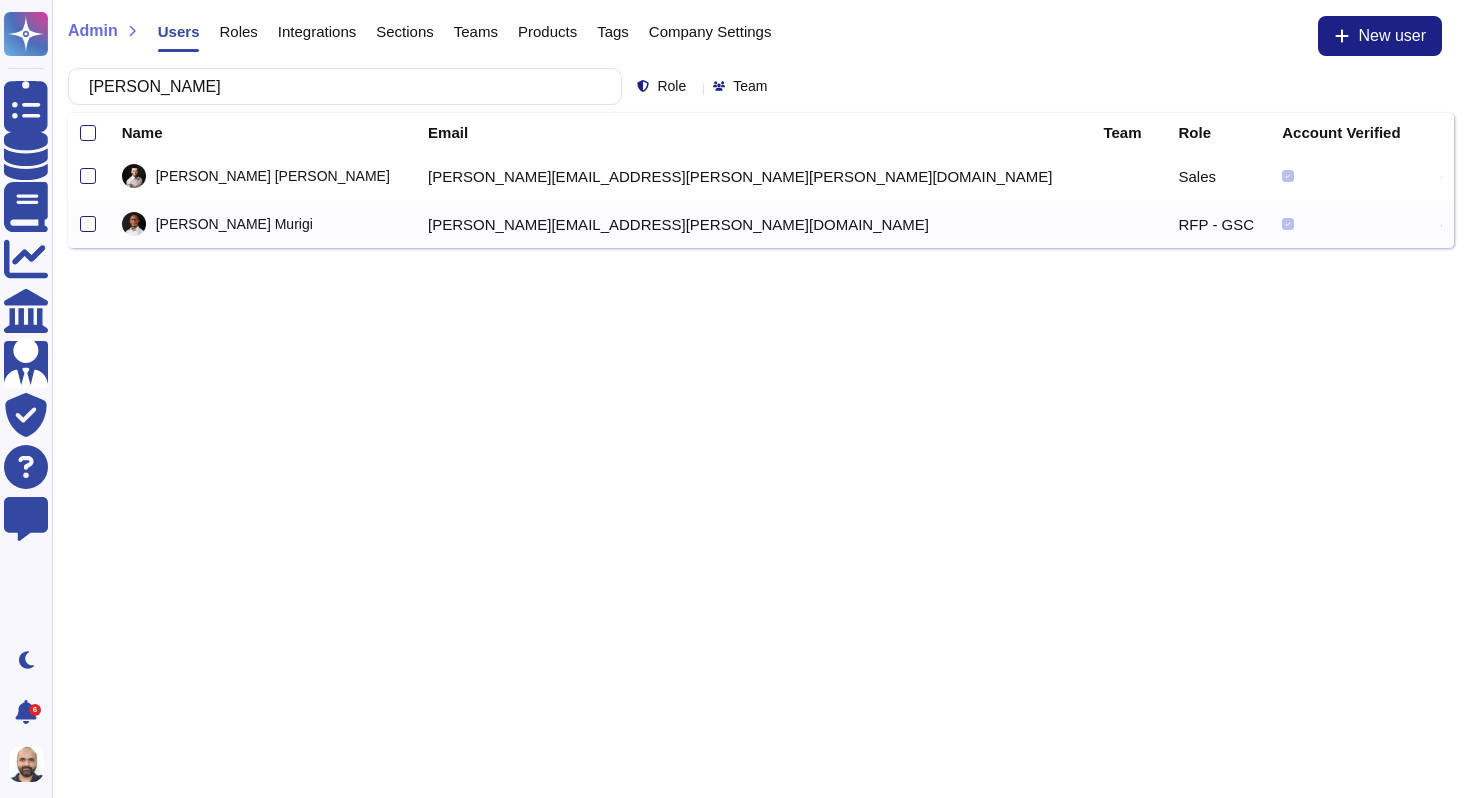 click at bounding box center (1441, 224) 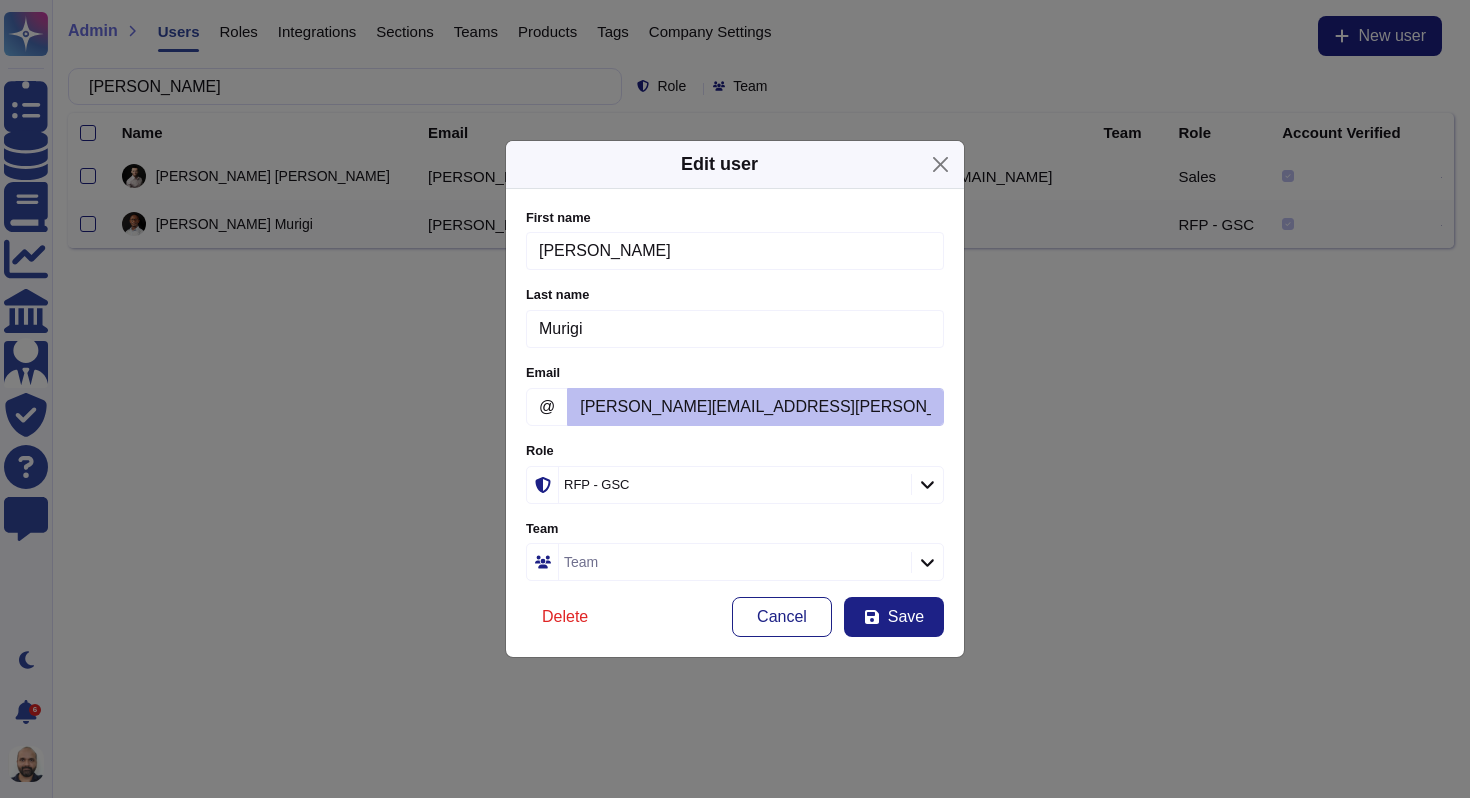 click 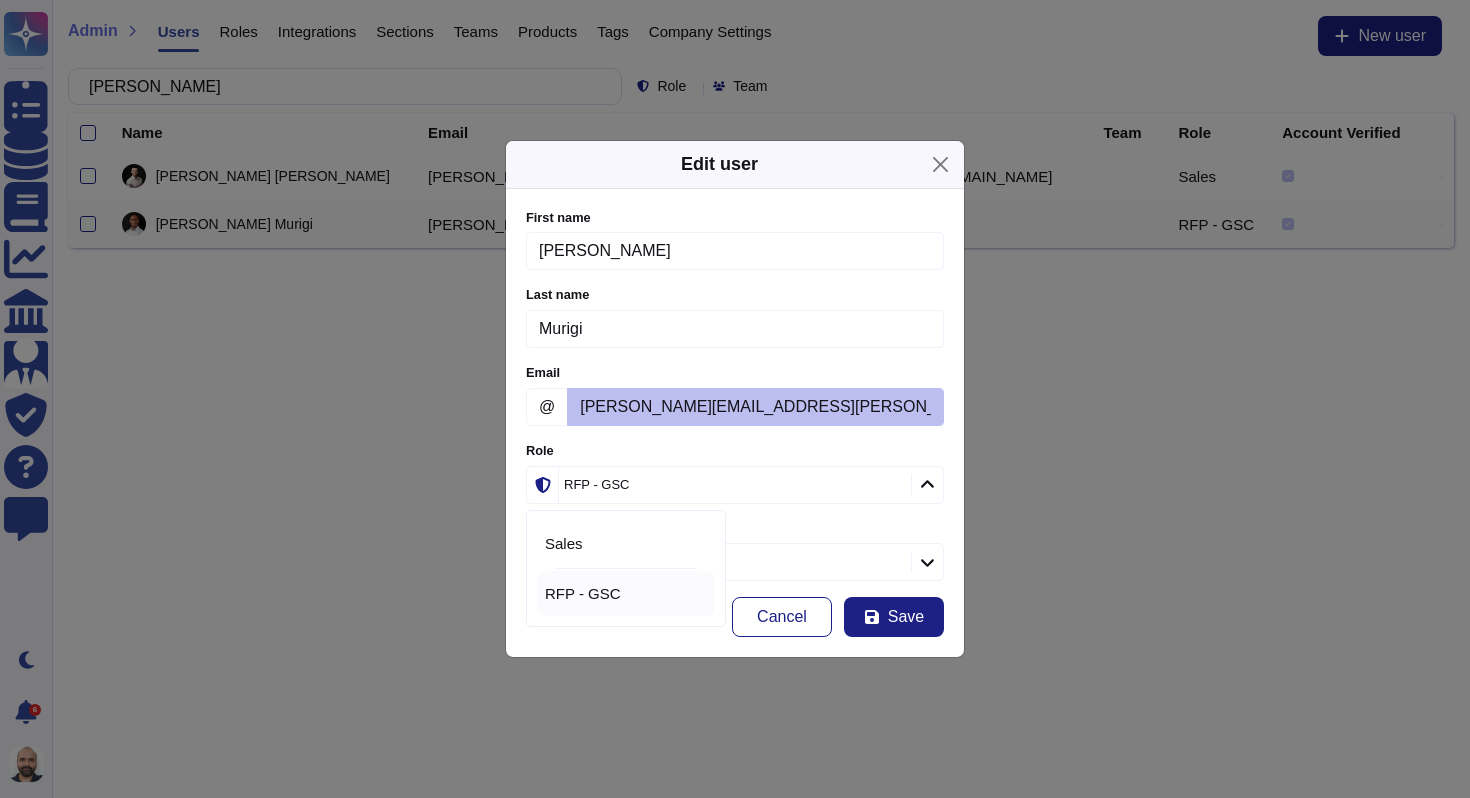 click on "RFP - GSC" at bounding box center [735, 485] 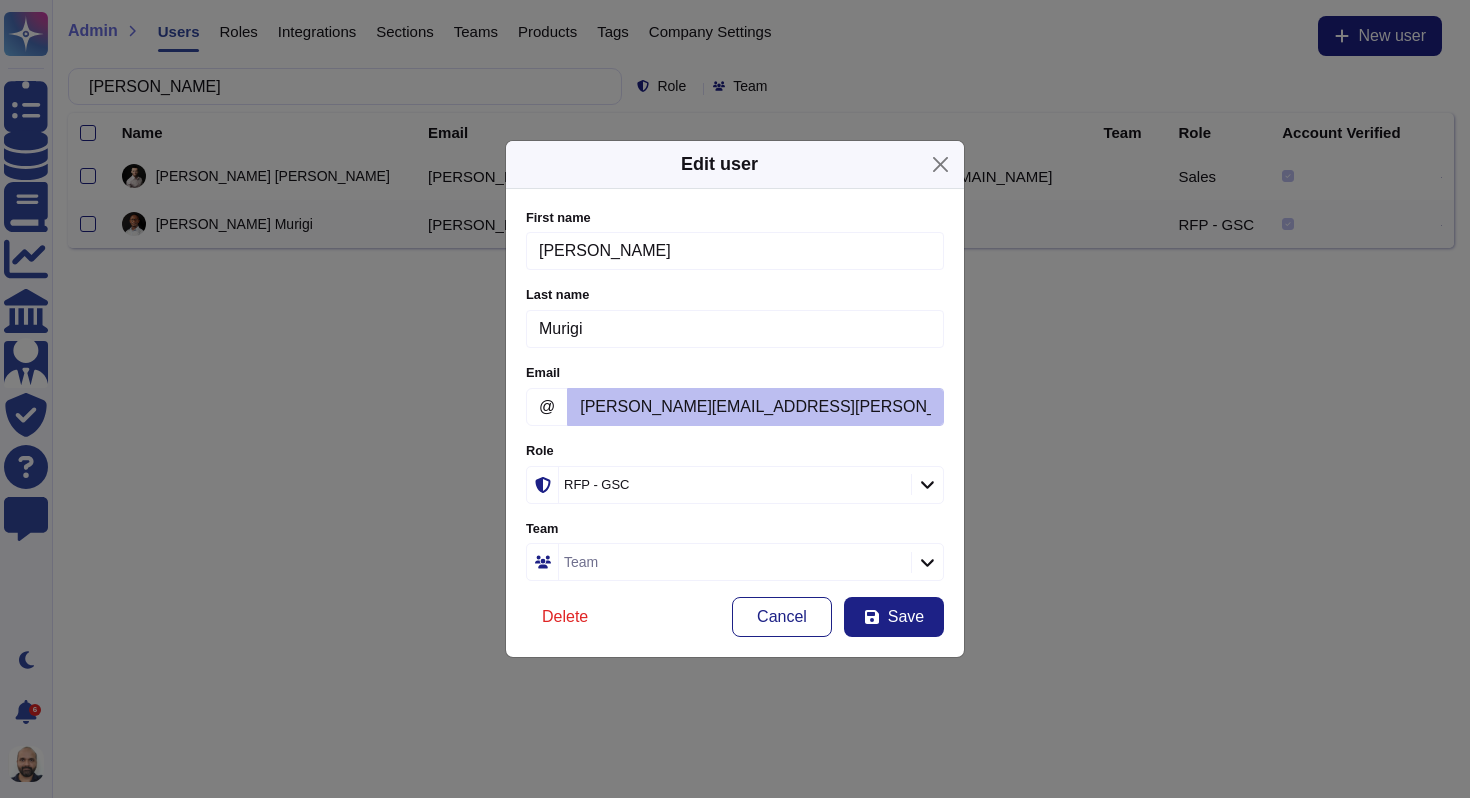 click 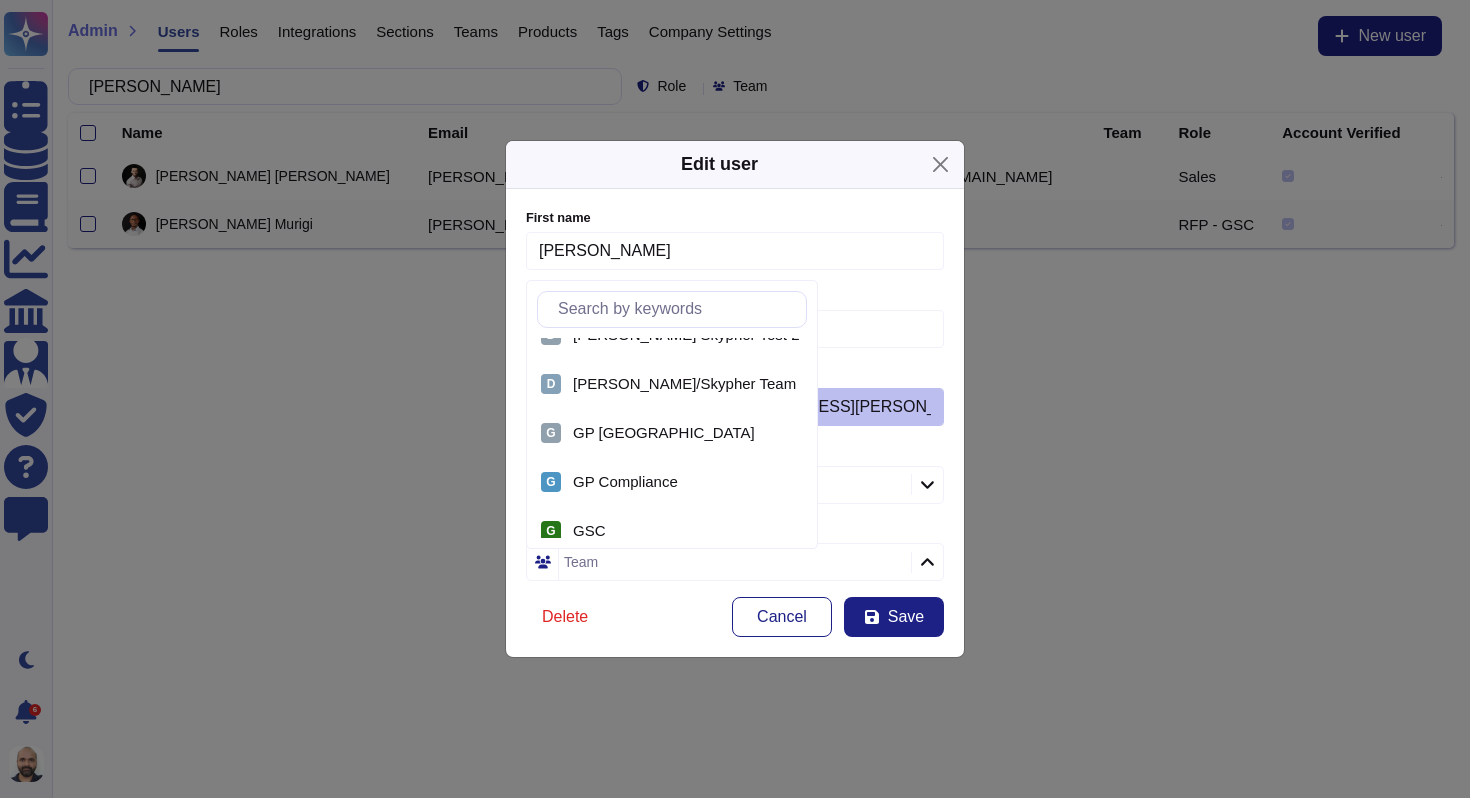 scroll, scrollTop: 0, scrollLeft: 0, axis: both 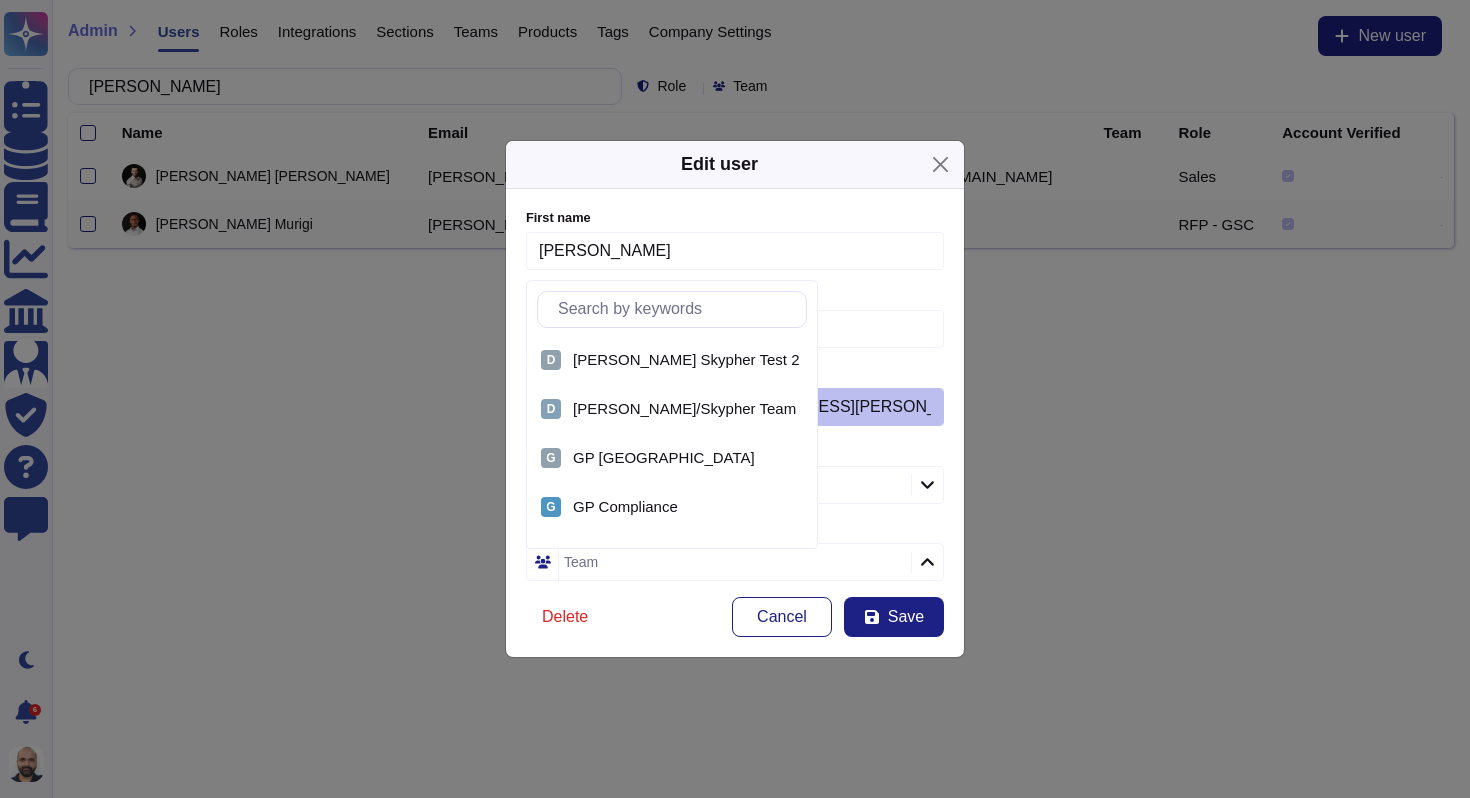 click on "Edit user" at bounding box center [735, 165] 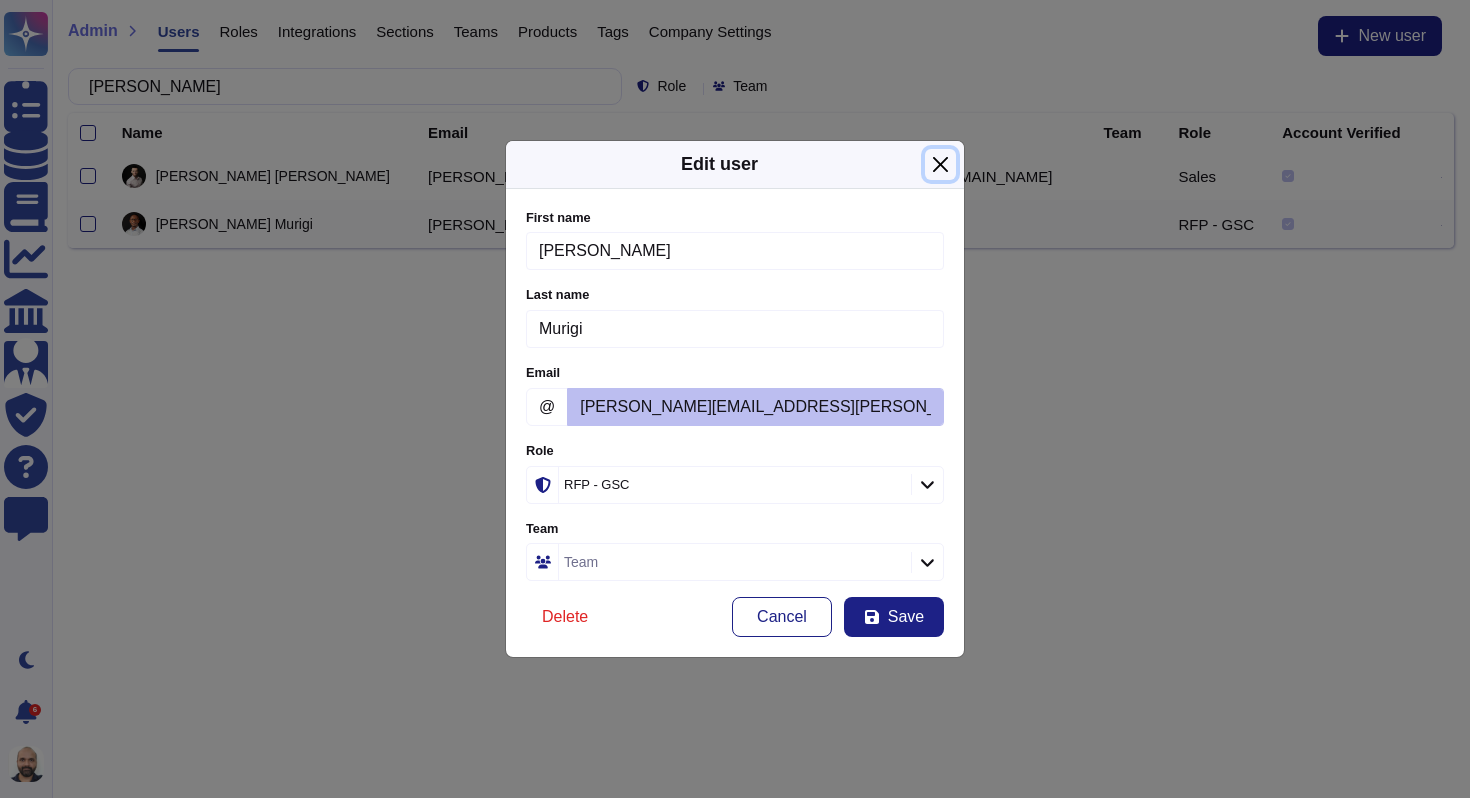 click at bounding box center [940, 164] 